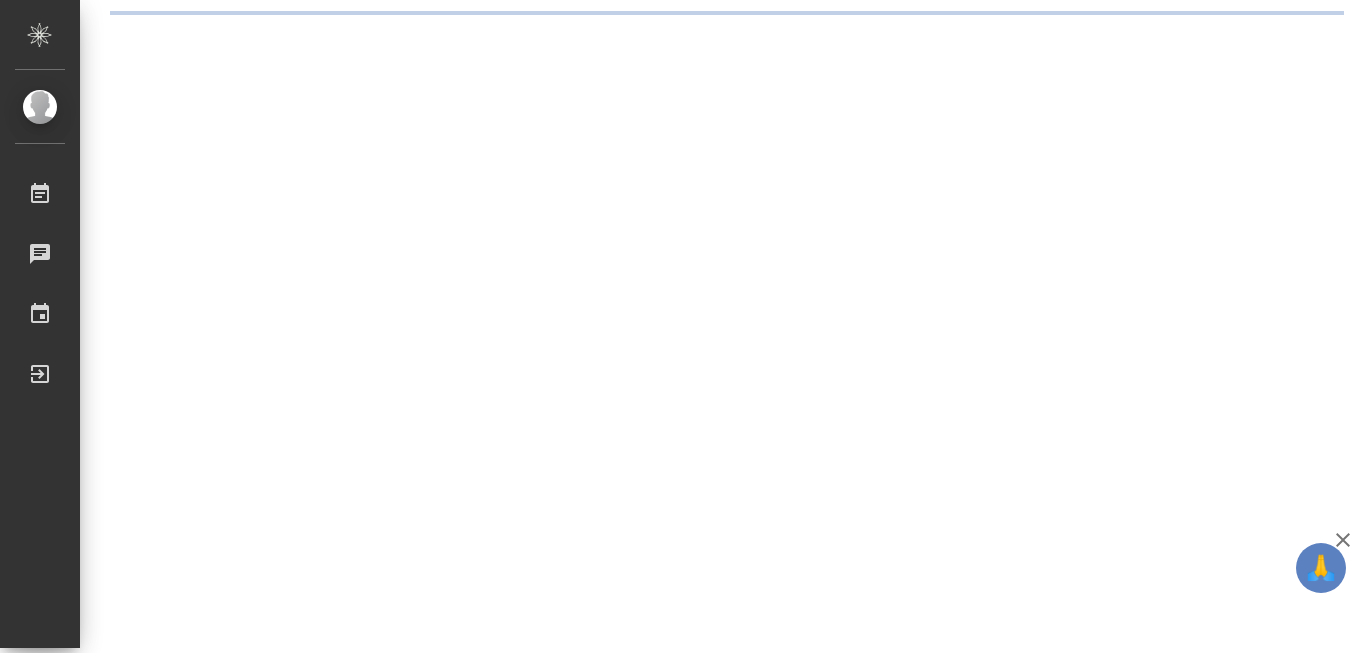 scroll, scrollTop: 0, scrollLeft: 0, axis: both 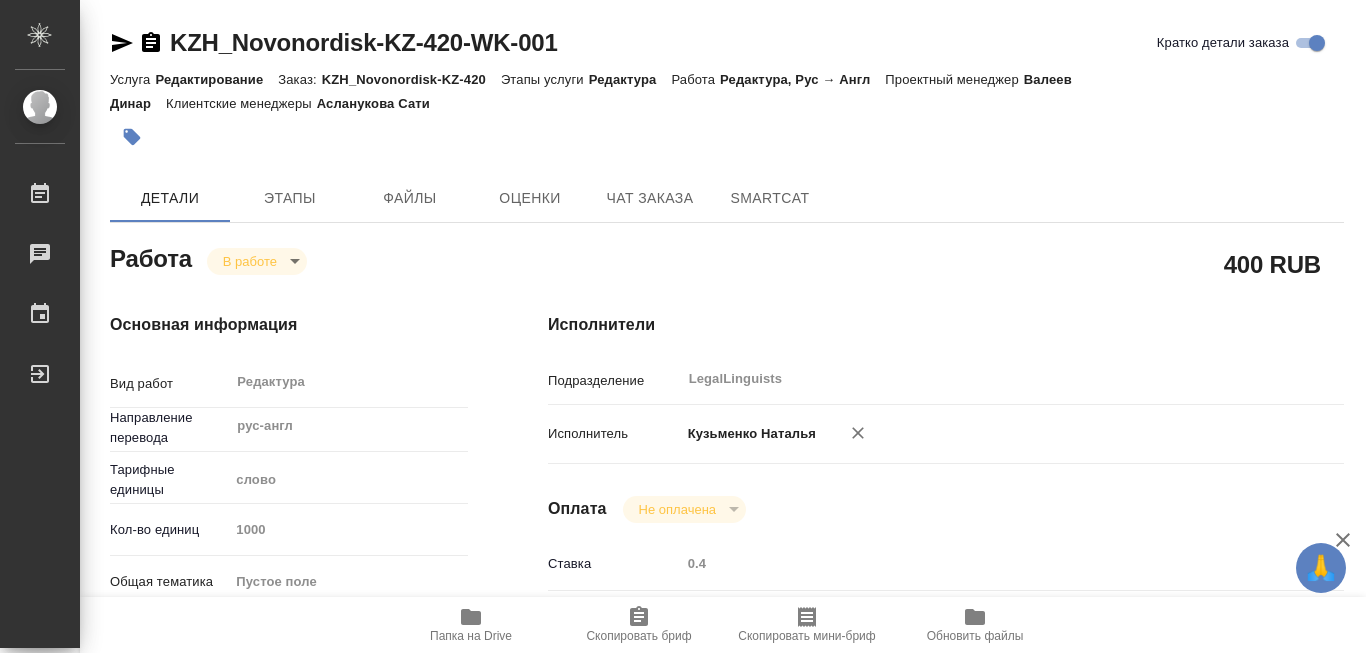 type on "x" 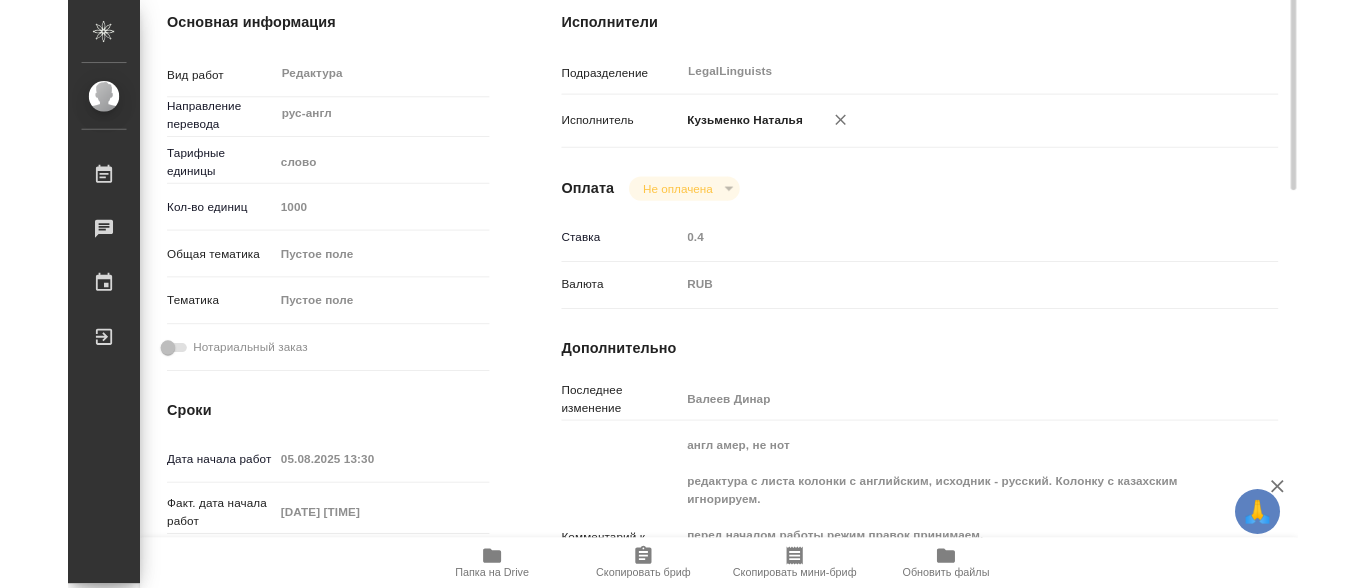 scroll, scrollTop: 400, scrollLeft: 0, axis: vertical 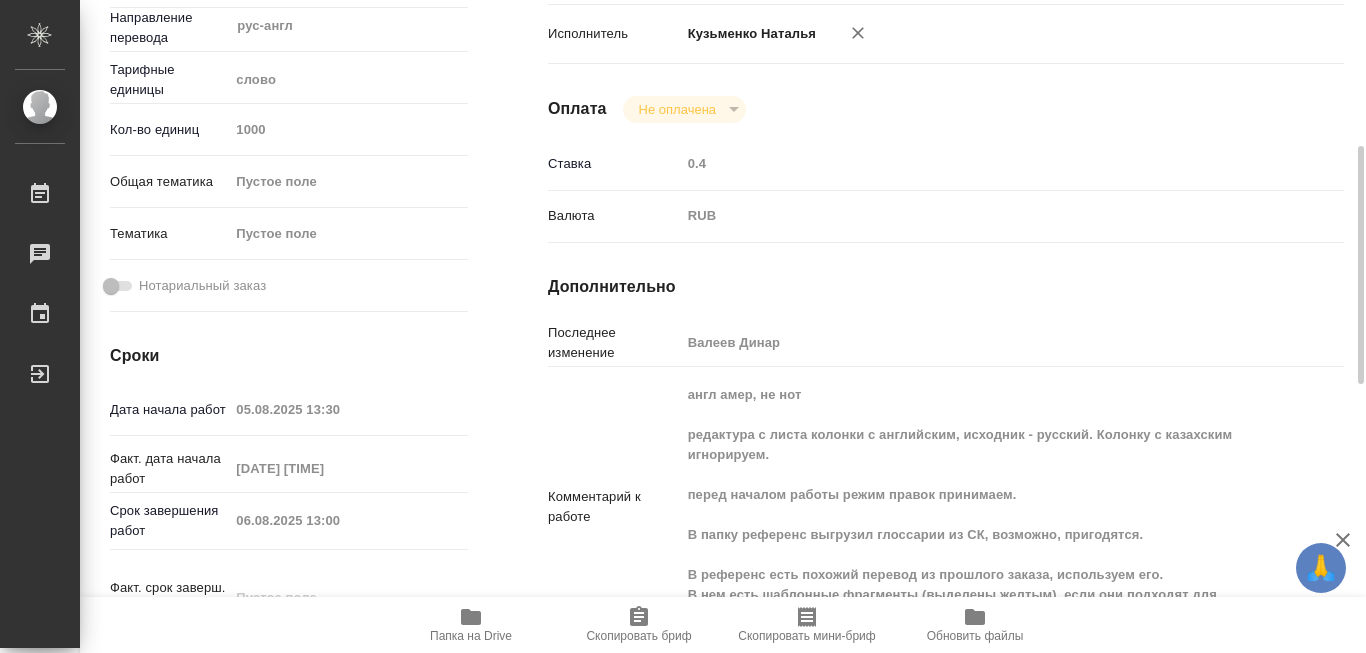 click 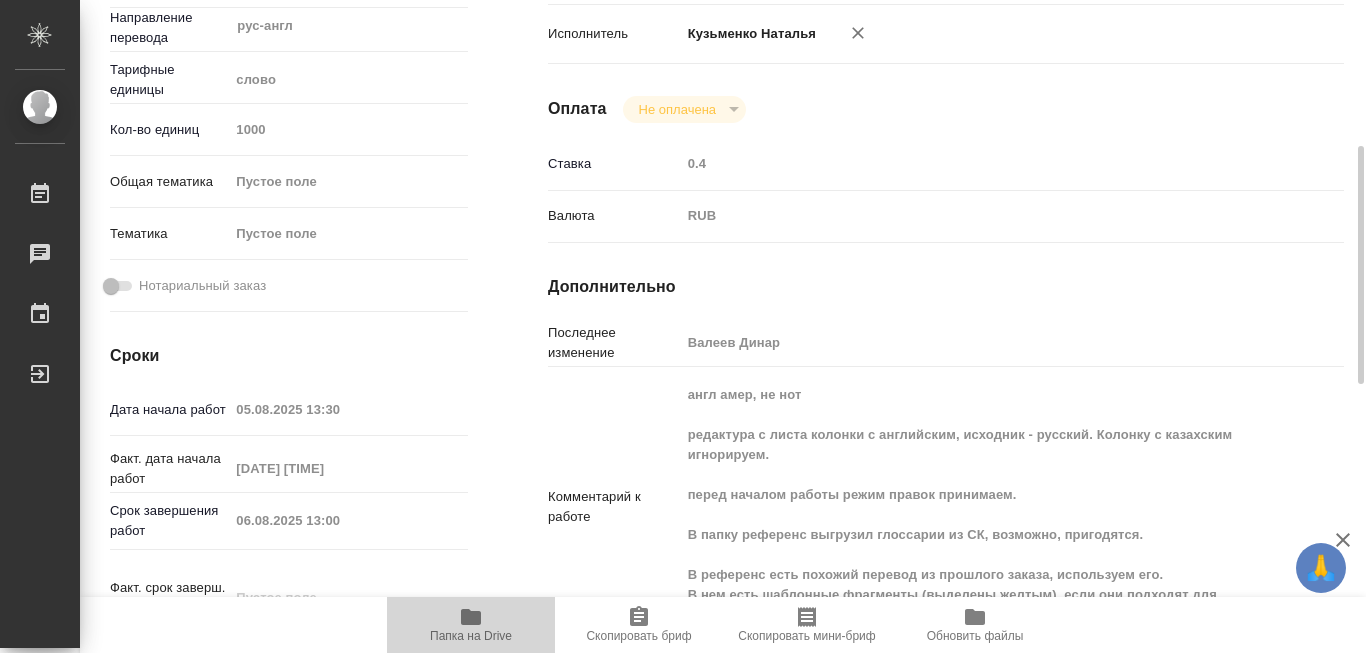 click 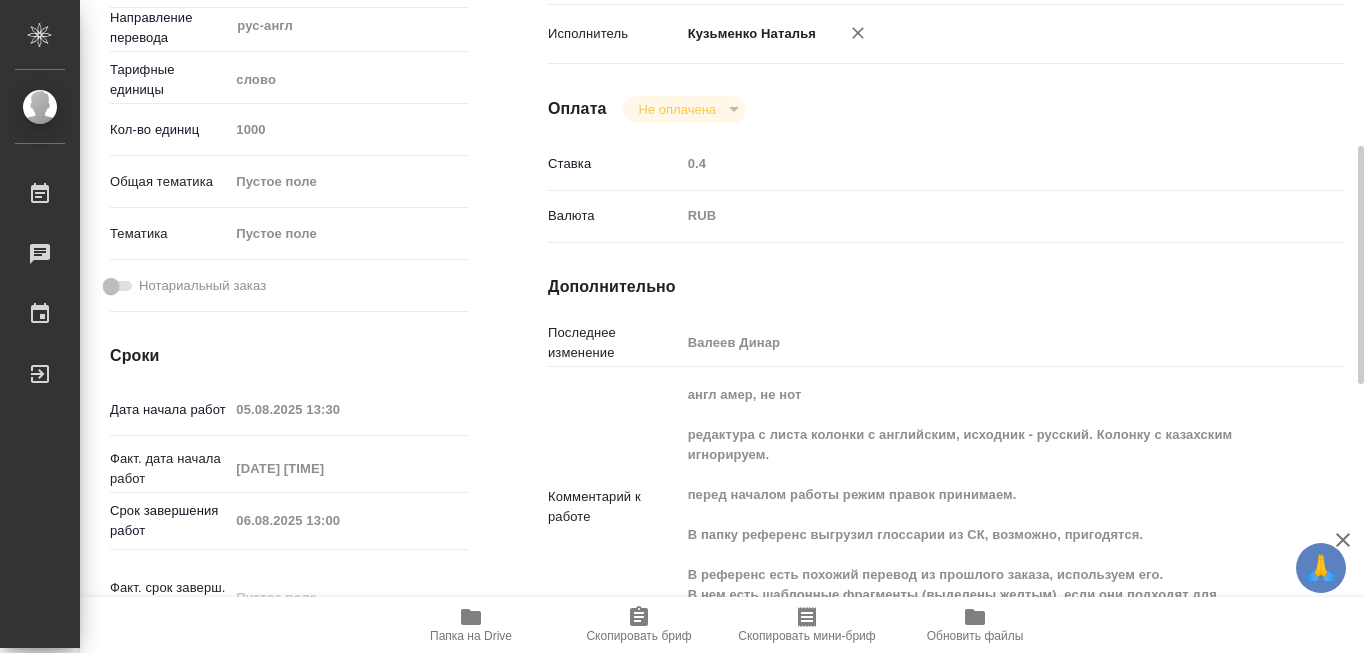 type on "x" 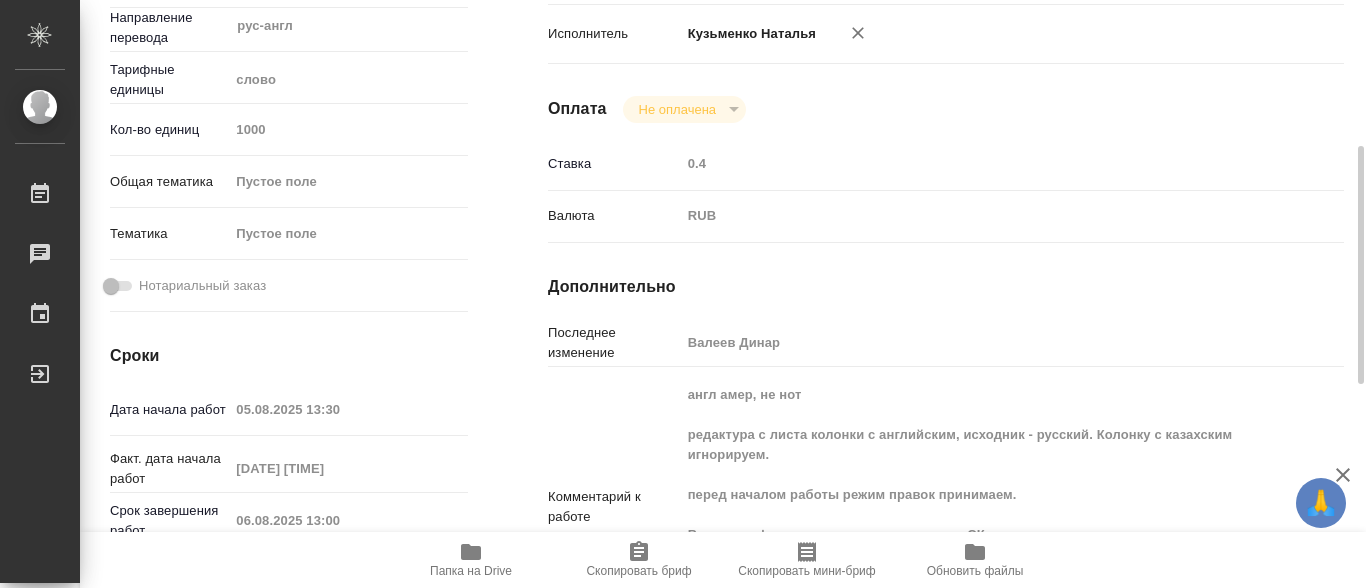 type on "x" 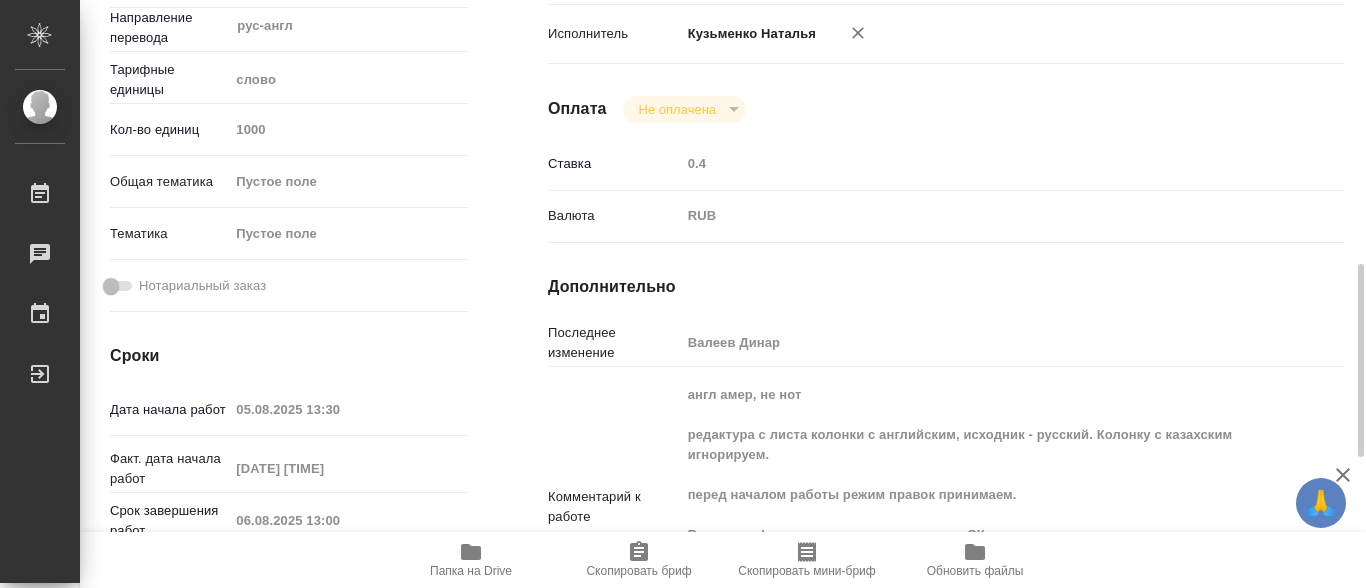 scroll, scrollTop: 500, scrollLeft: 0, axis: vertical 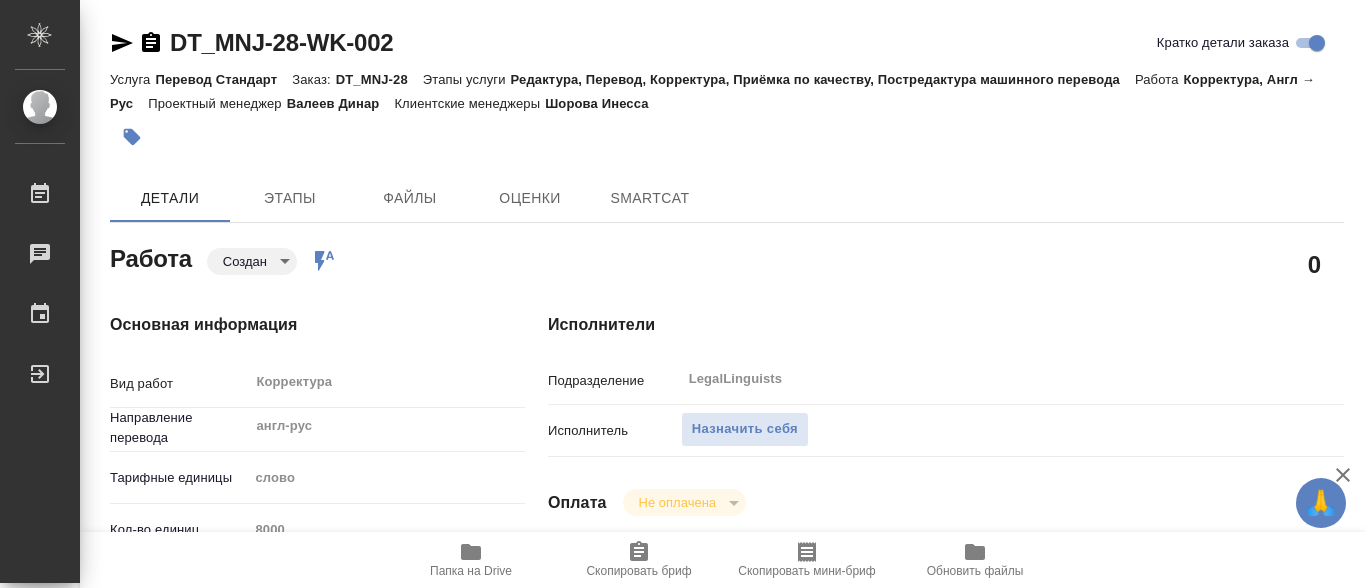 type on "x" 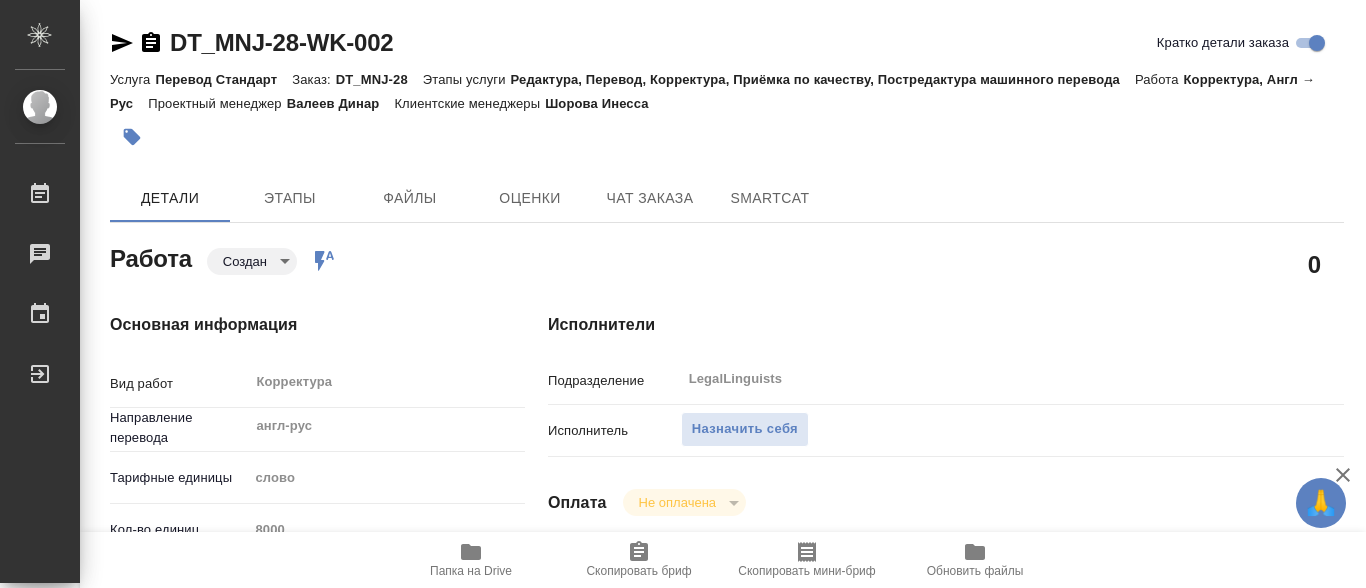 type on "x" 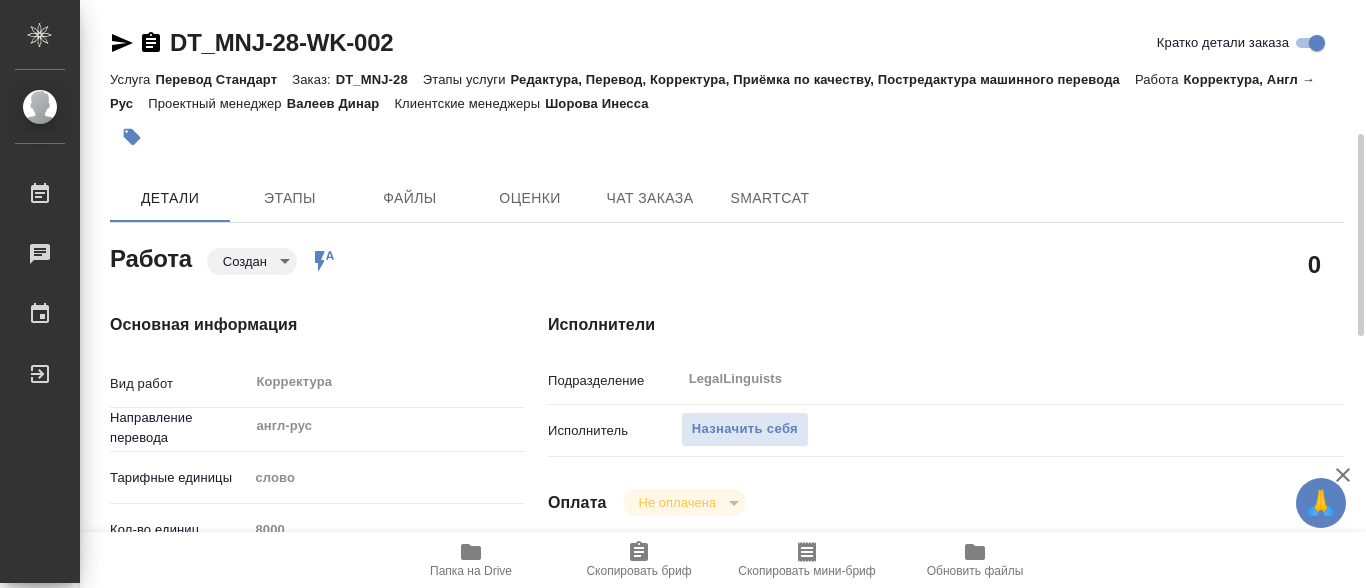 scroll, scrollTop: 200, scrollLeft: 0, axis: vertical 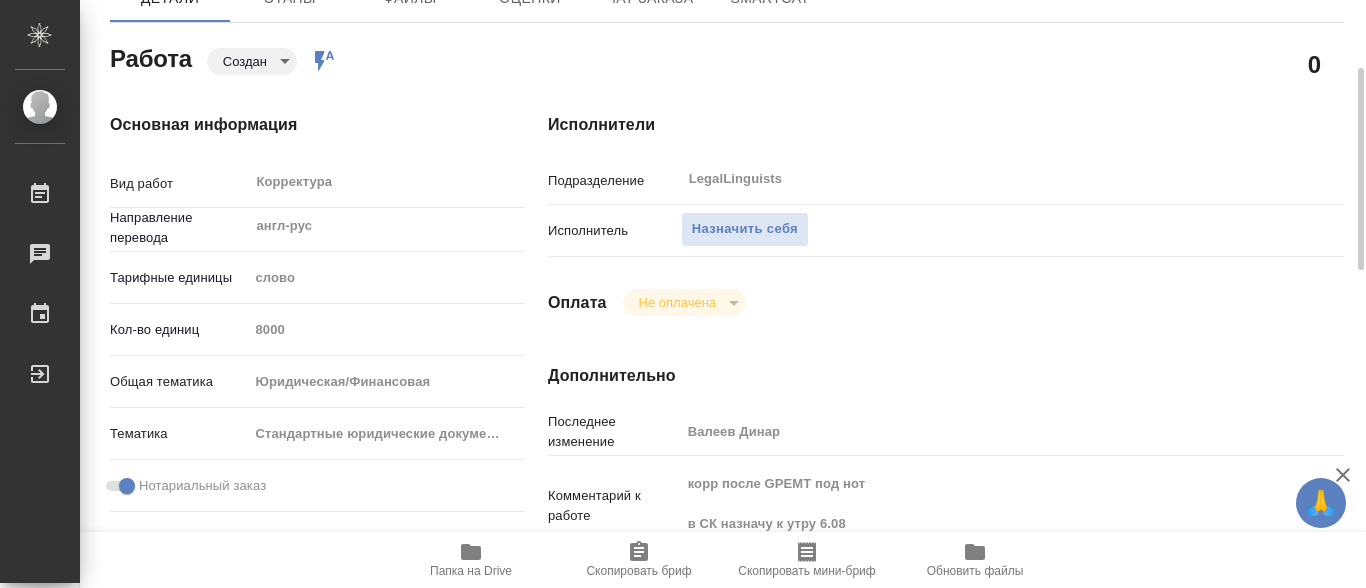 type on "x" 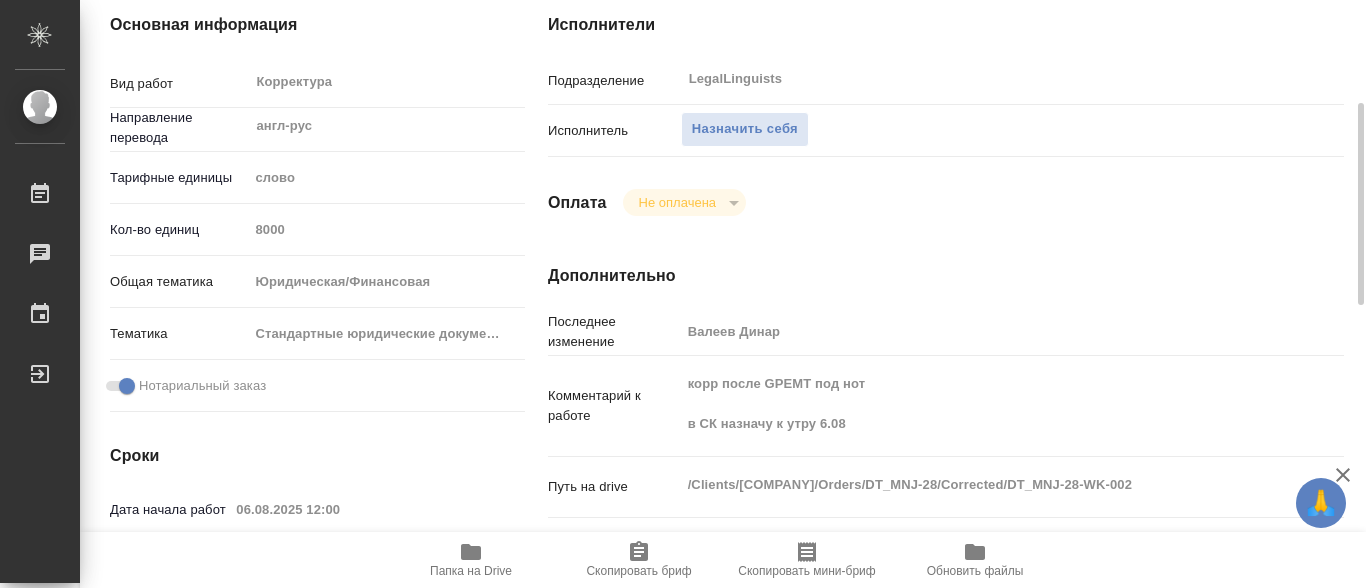 scroll, scrollTop: 400, scrollLeft: 0, axis: vertical 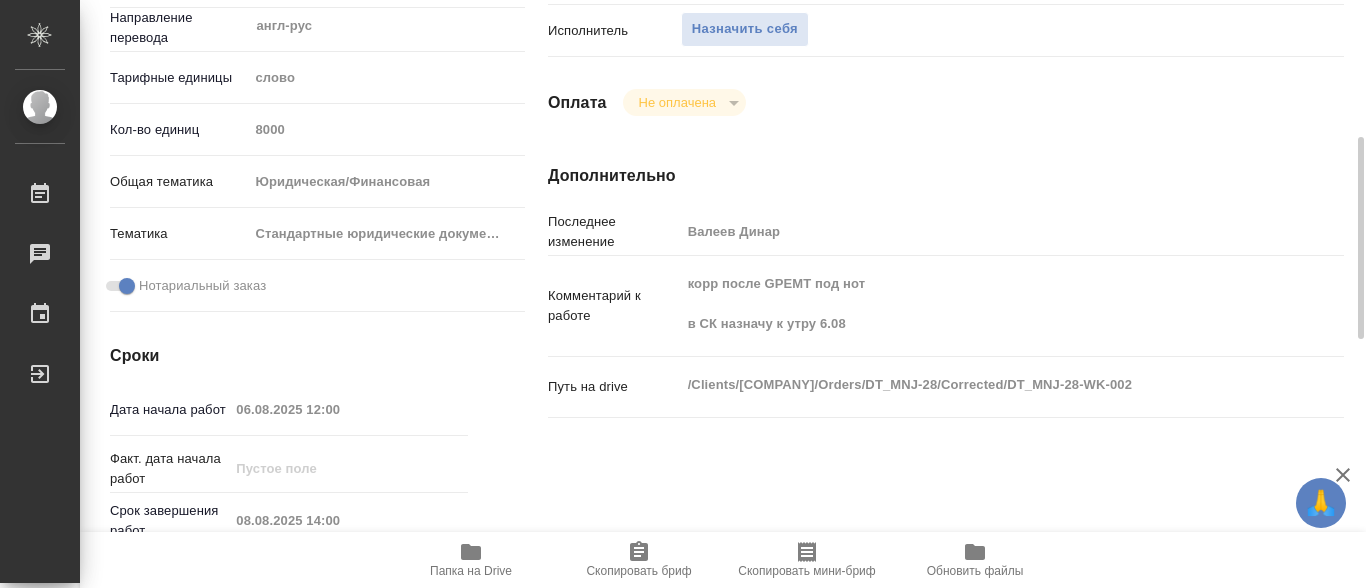 click 